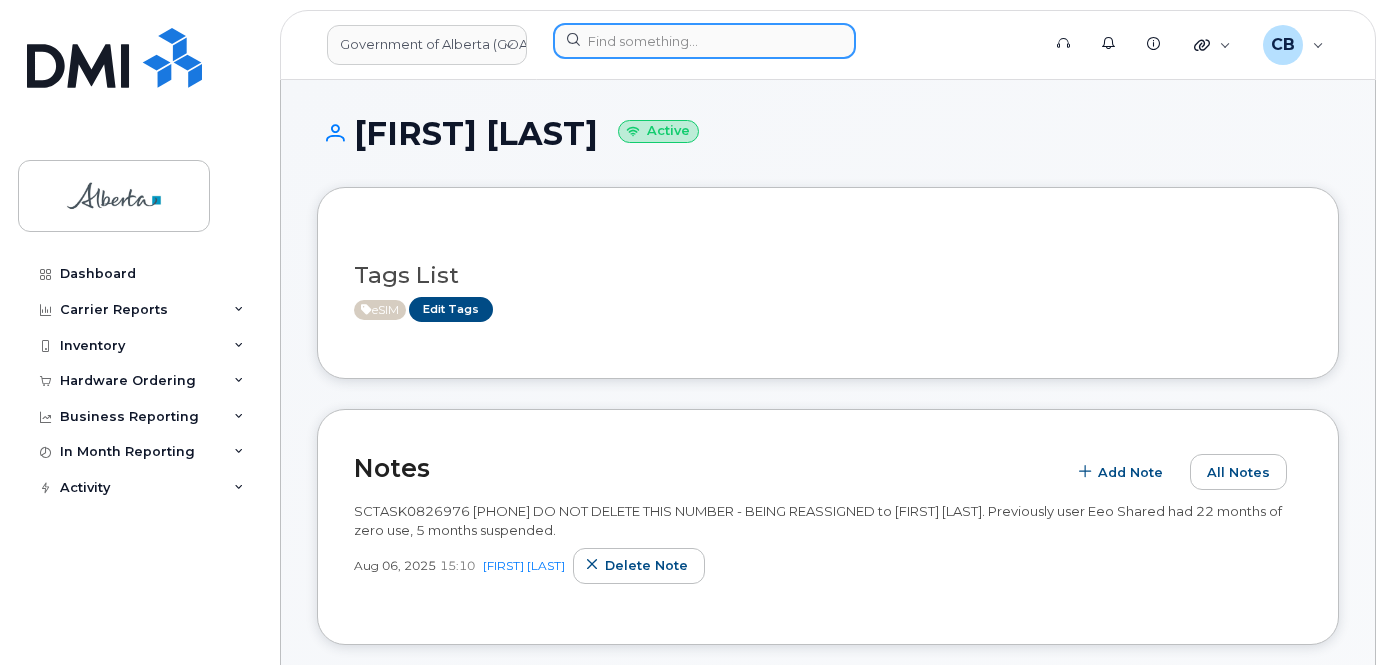 click at bounding box center [704, 41] 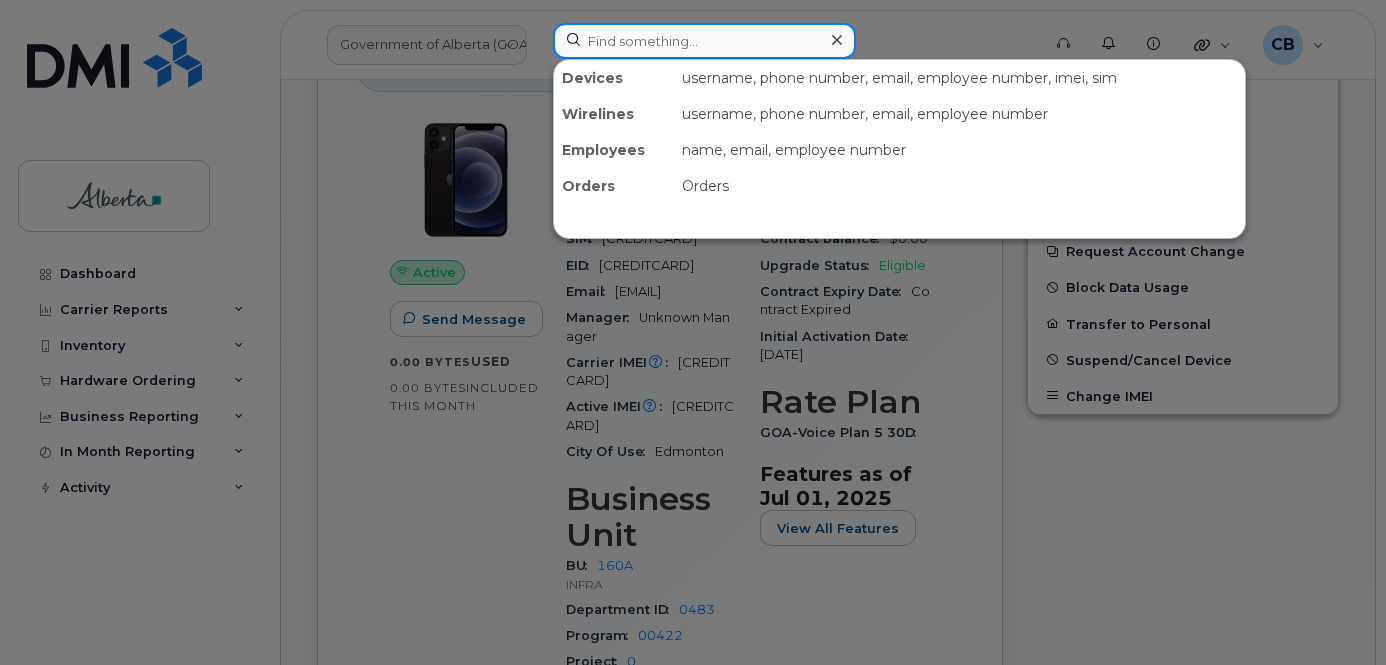 paste on "[PHONE]" 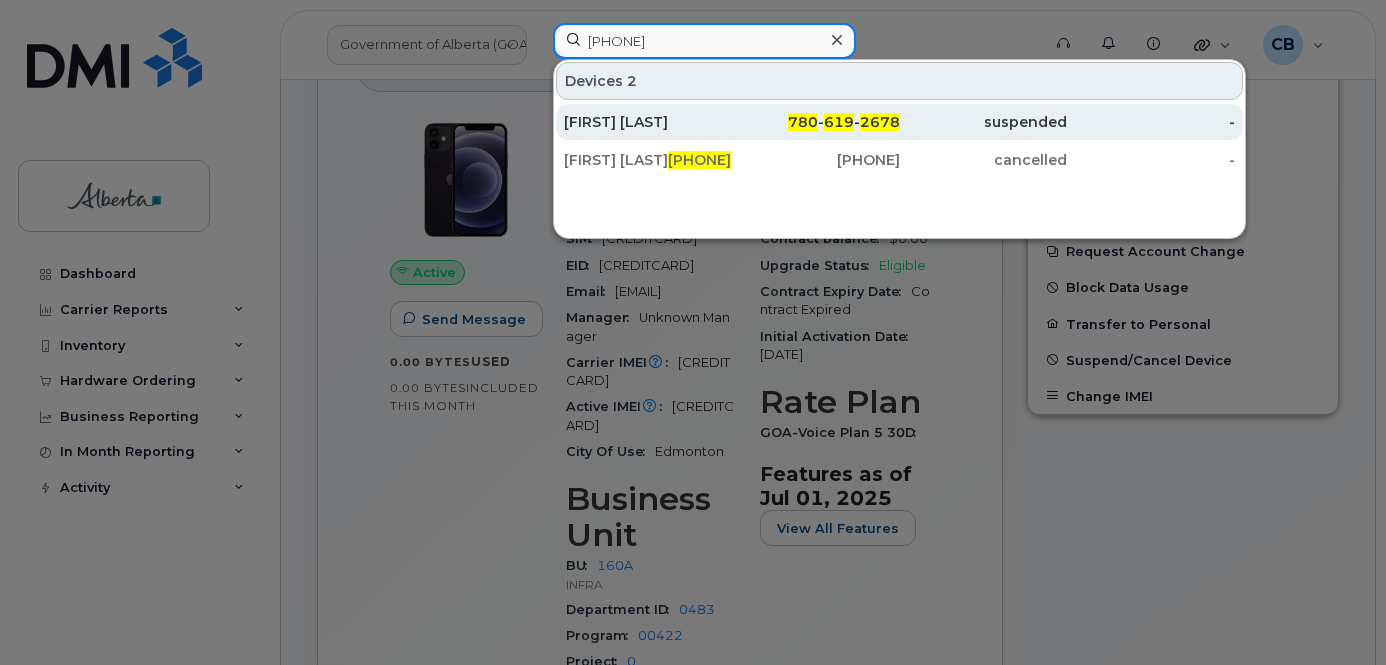 type on "[PHONE]" 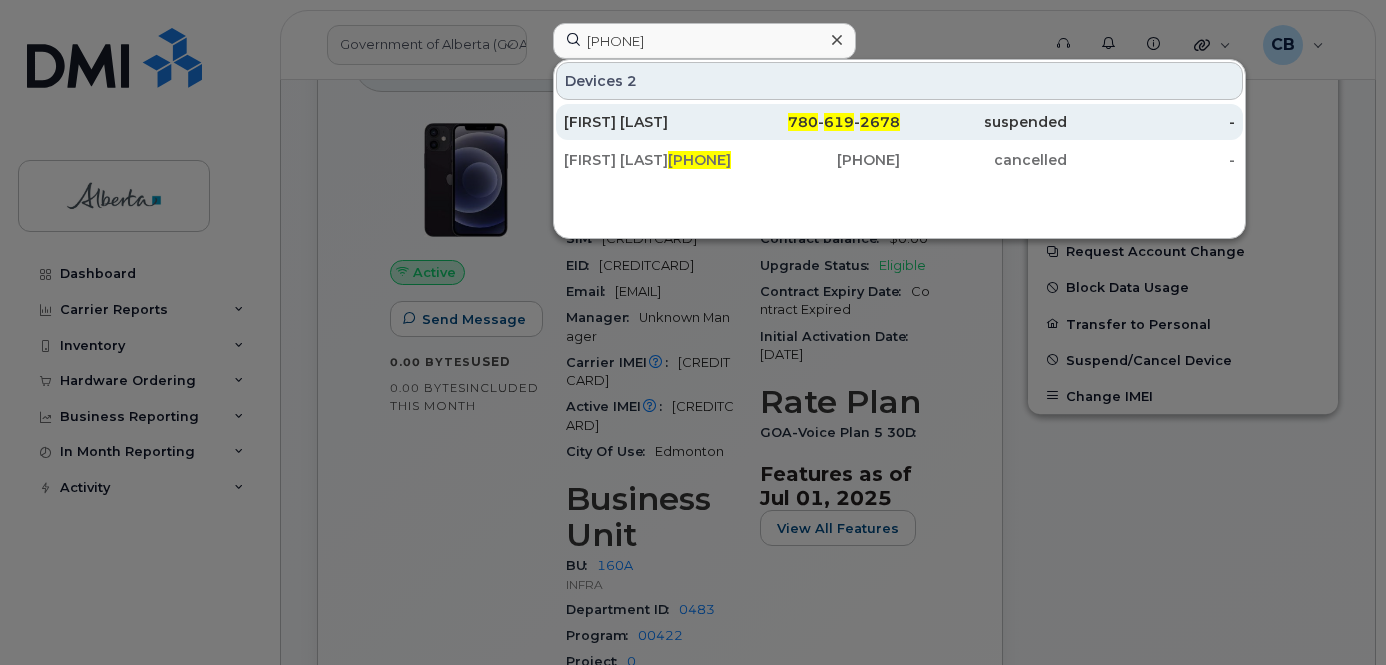 click on "[FIRST] [LAST]" at bounding box center (648, 122) 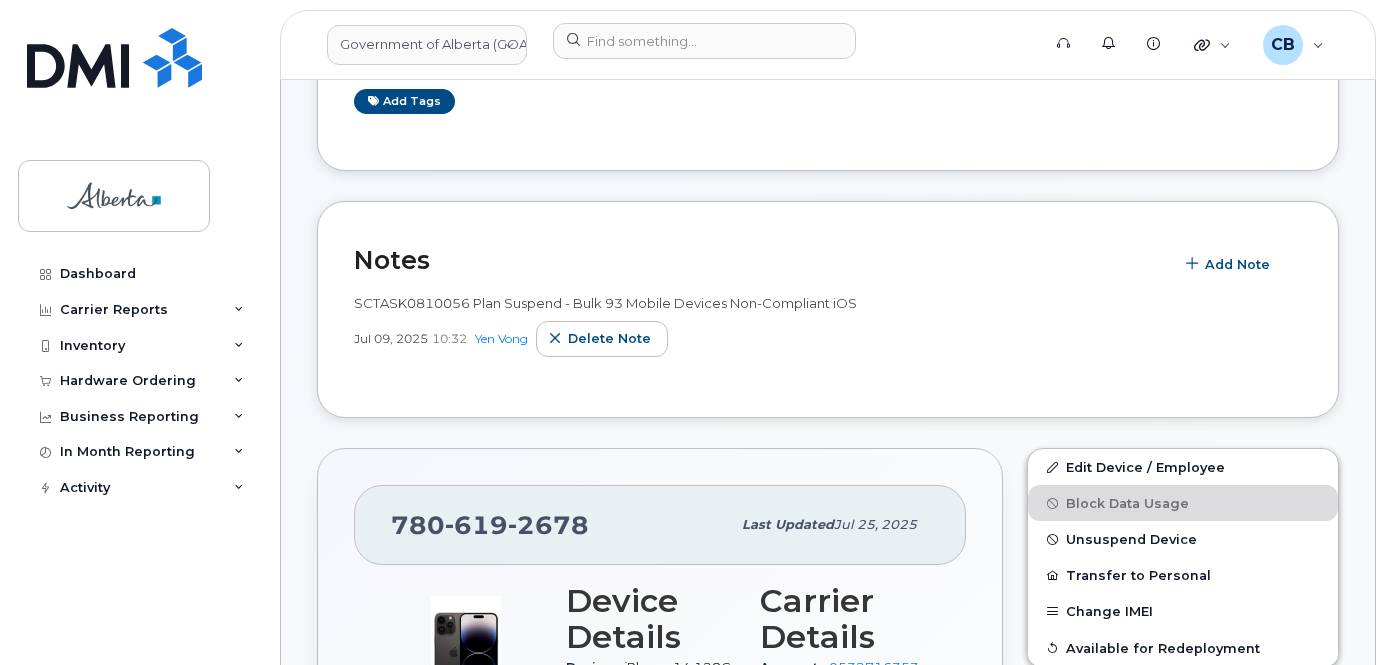 scroll, scrollTop: 200, scrollLeft: 0, axis: vertical 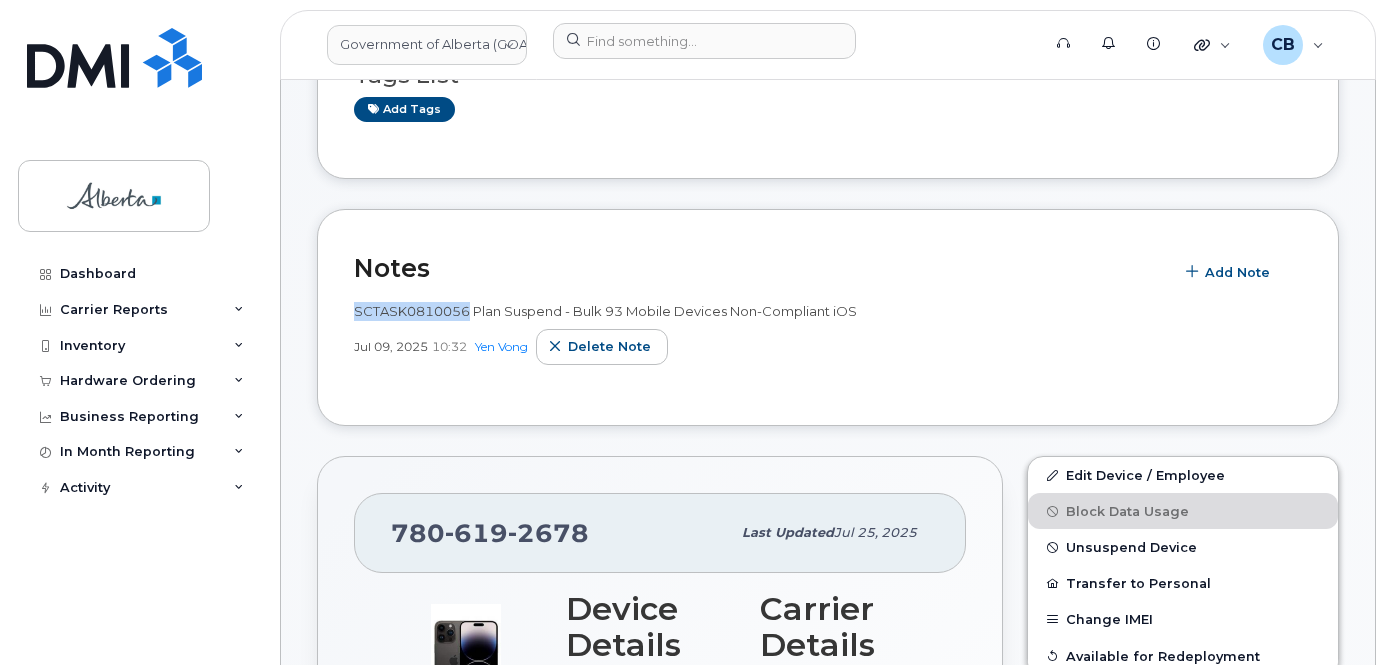 drag, startPoint x: 467, startPoint y: 311, endPoint x: 356, endPoint y: 305, distance: 111.16204 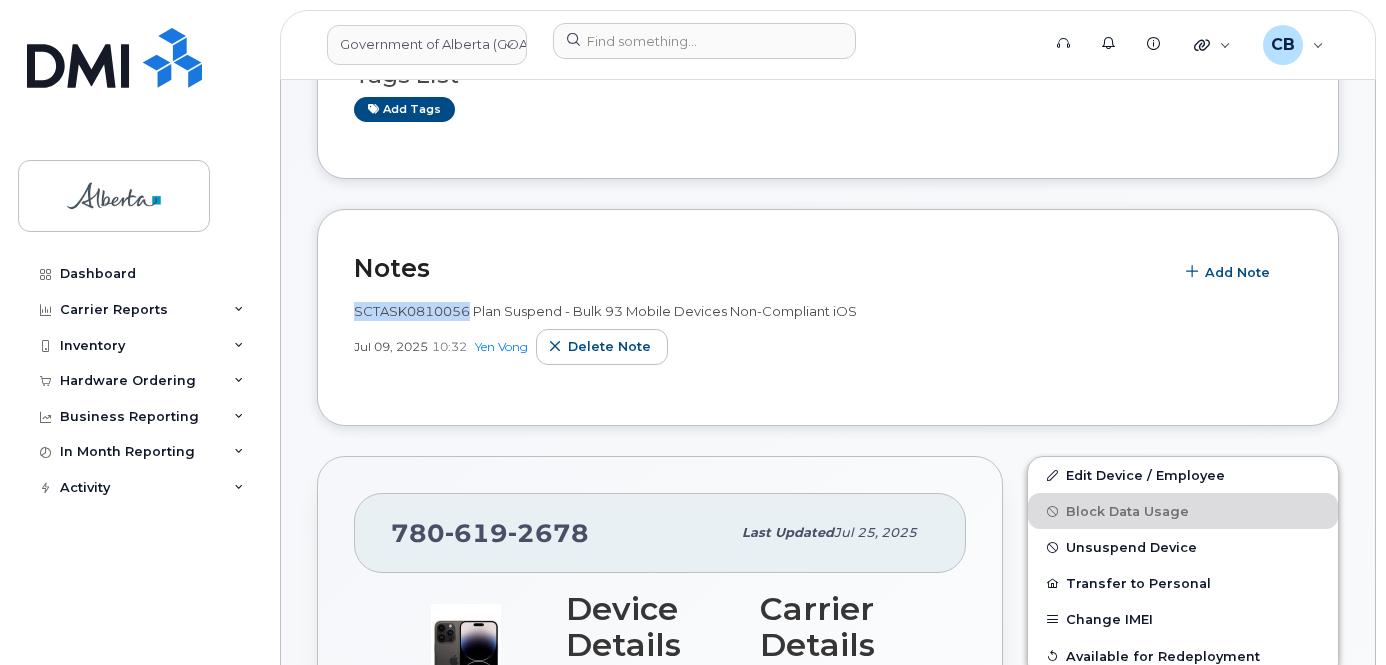 click on "SCTASK0810056 Plan Suspend - Bulk 93 Mobile Devices Non-Compliant iOS" at bounding box center [605, 311] 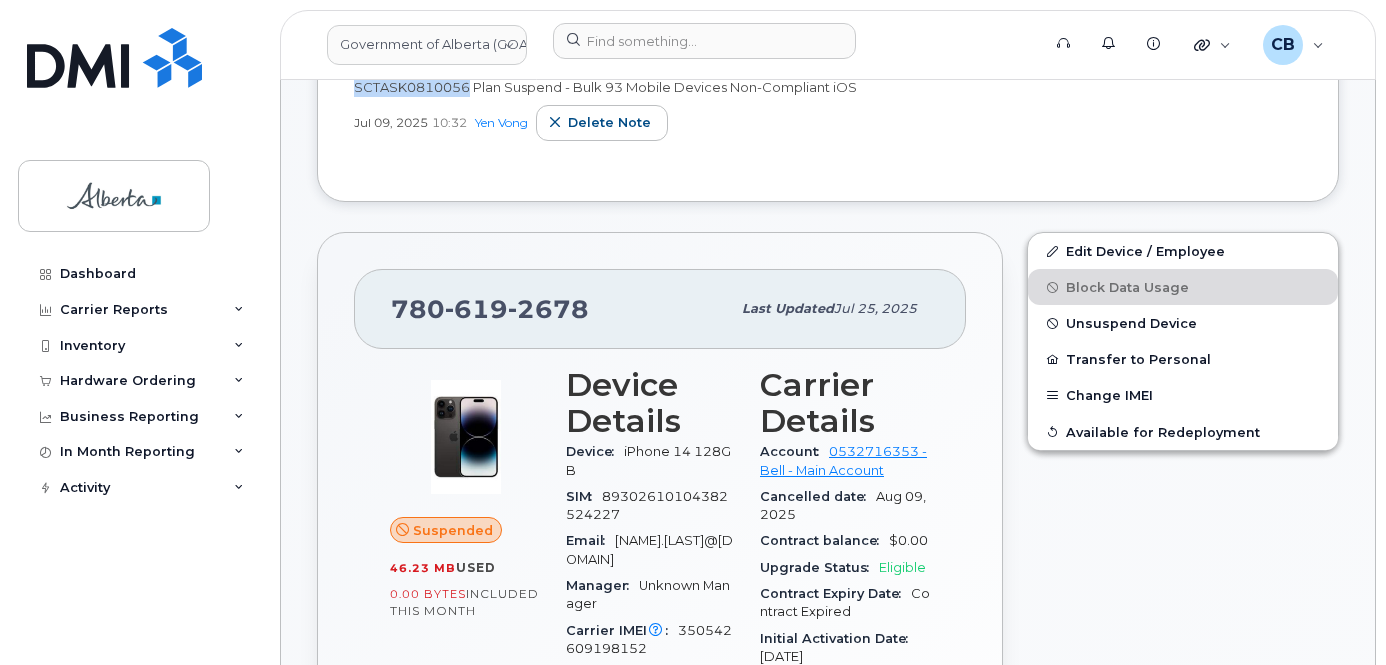 scroll, scrollTop: 400, scrollLeft: 0, axis: vertical 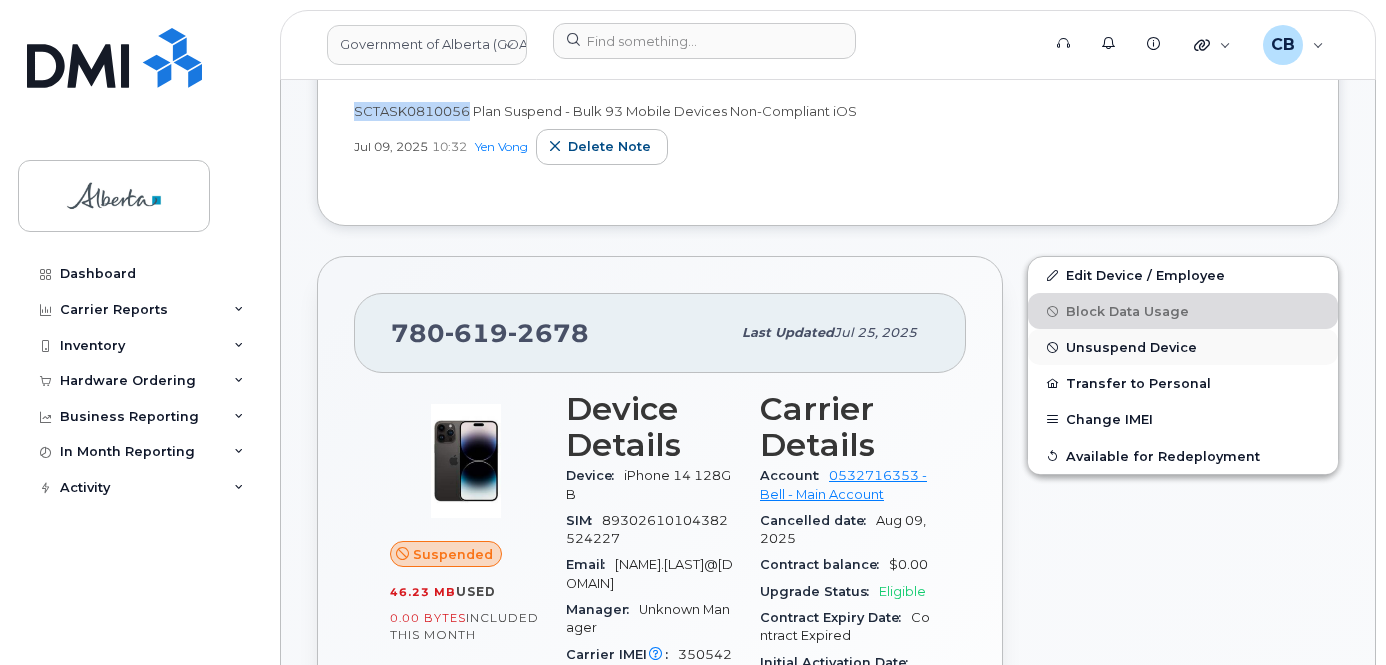 click on "Unsuspend Device" at bounding box center (1131, 347) 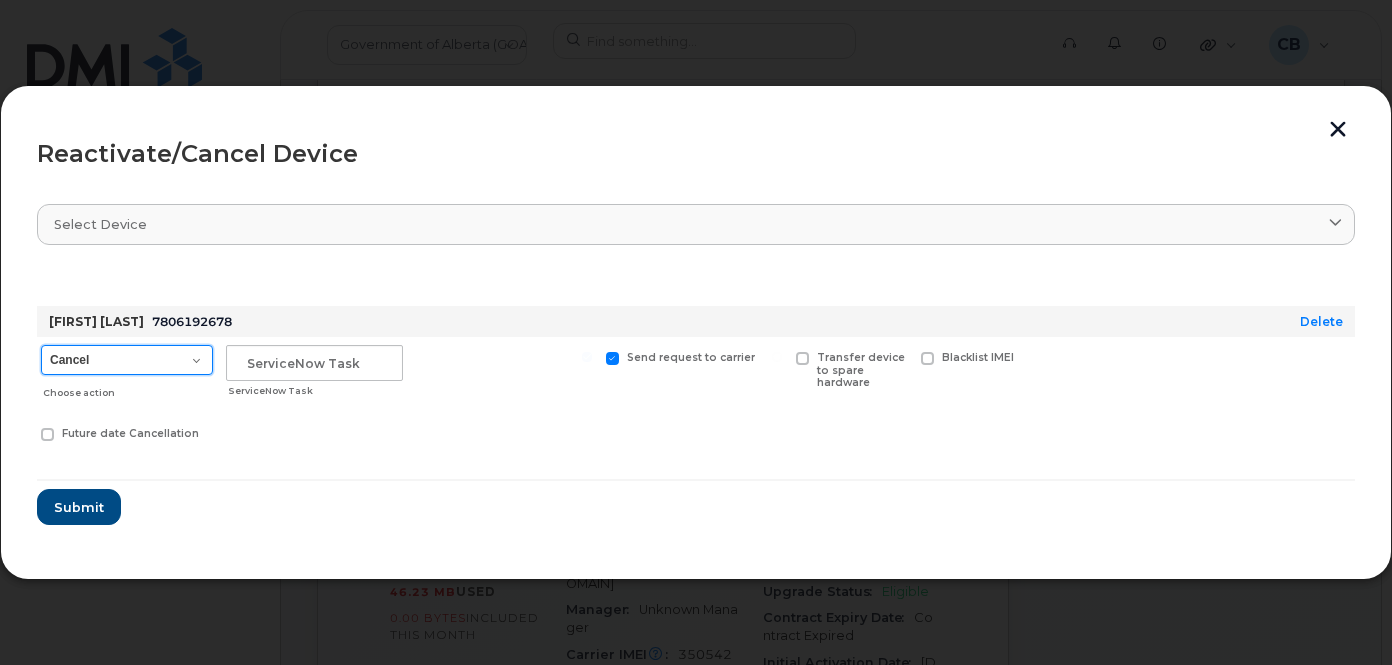 click on "Cancel Suspend - Extend Suspension Reactivate" at bounding box center (127, 360) 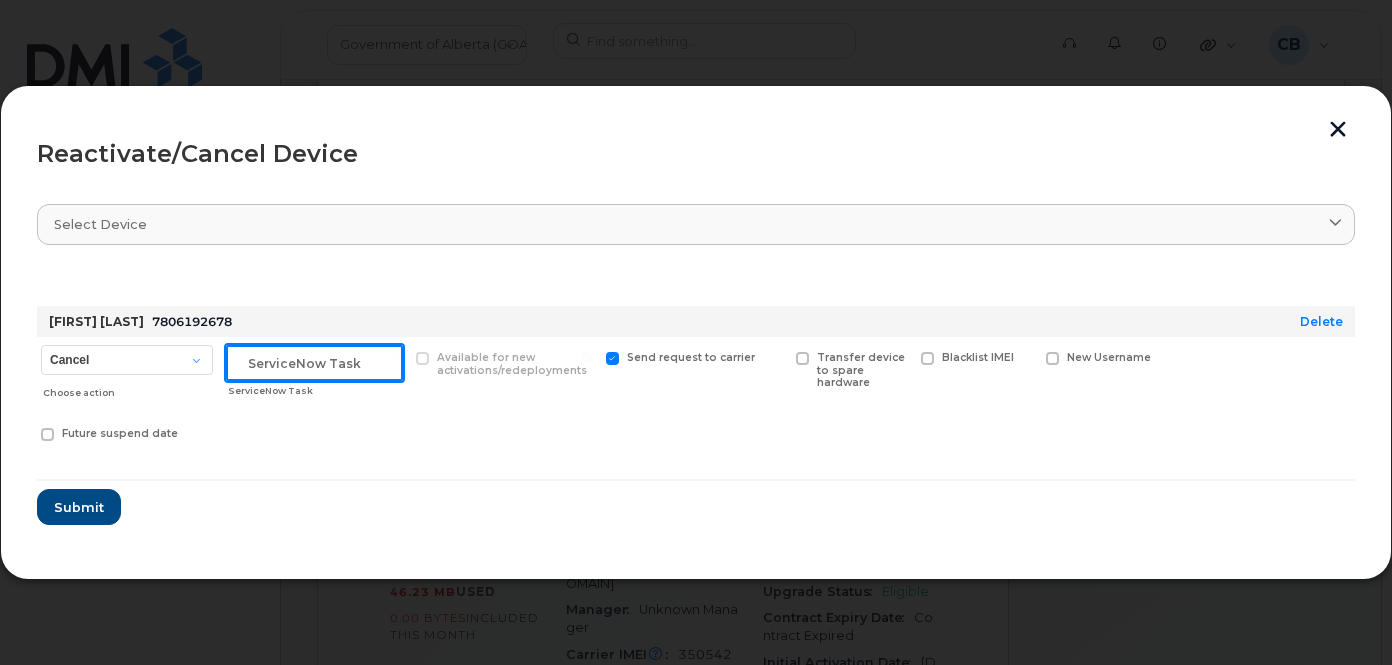 click at bounding box center (314, 363) 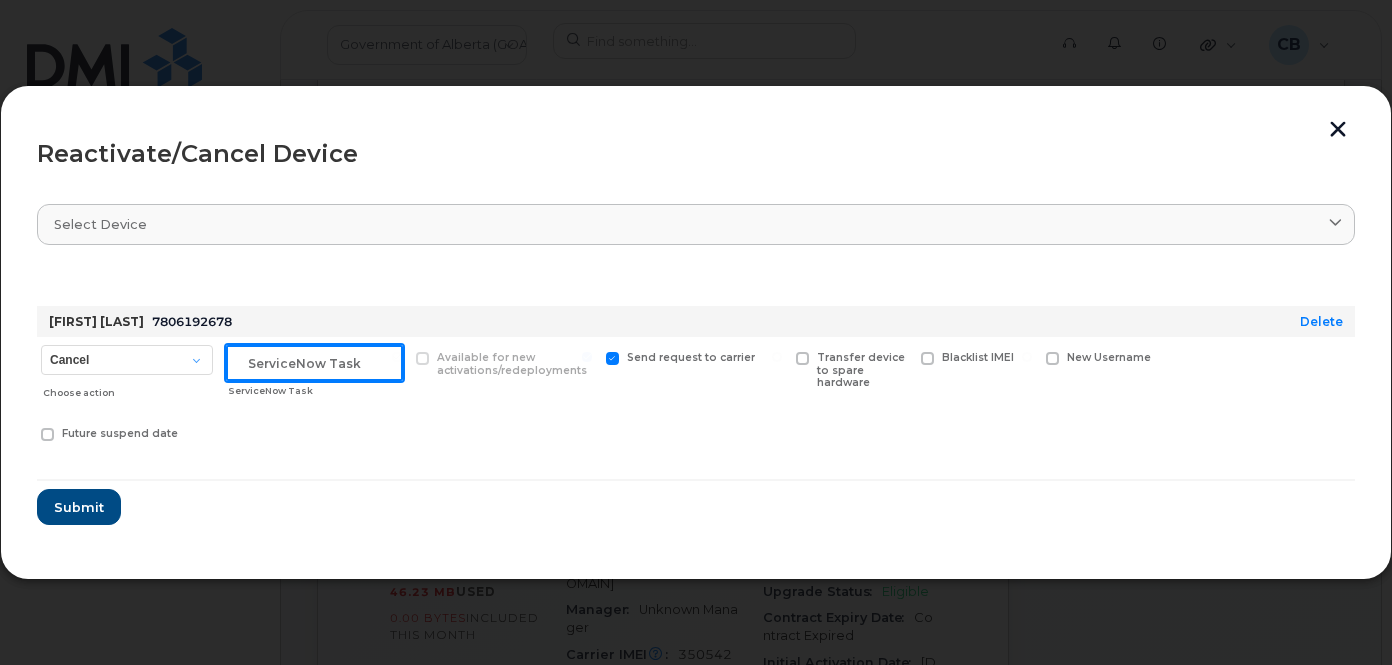 paste on "SCTASK0826751" 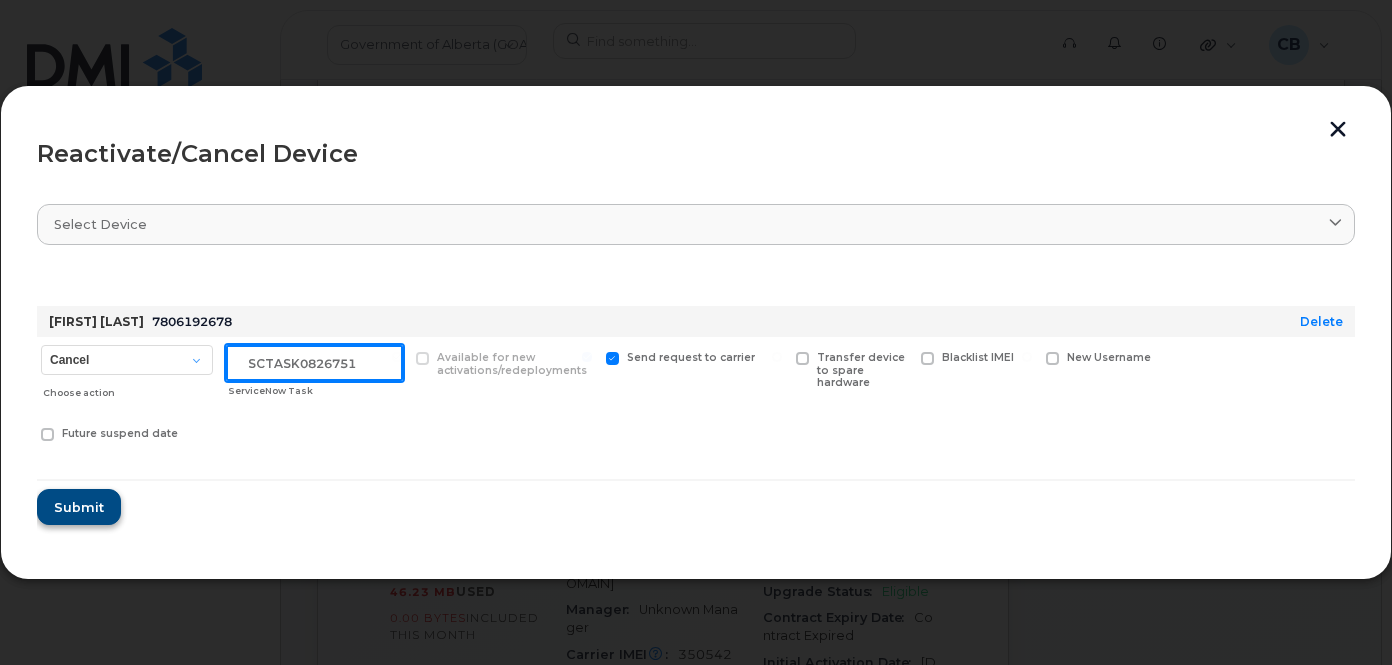 type on "SCTASK0826751" 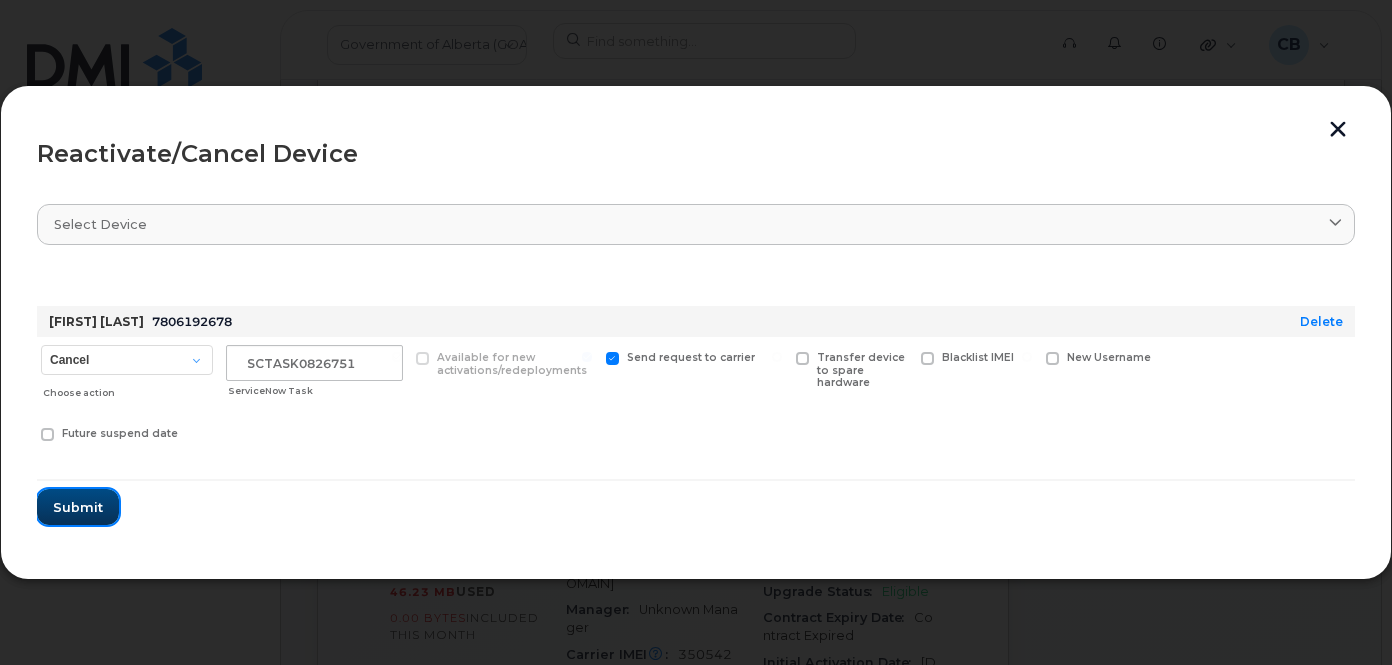 click on "Submit" at bounding box center (78, 507) 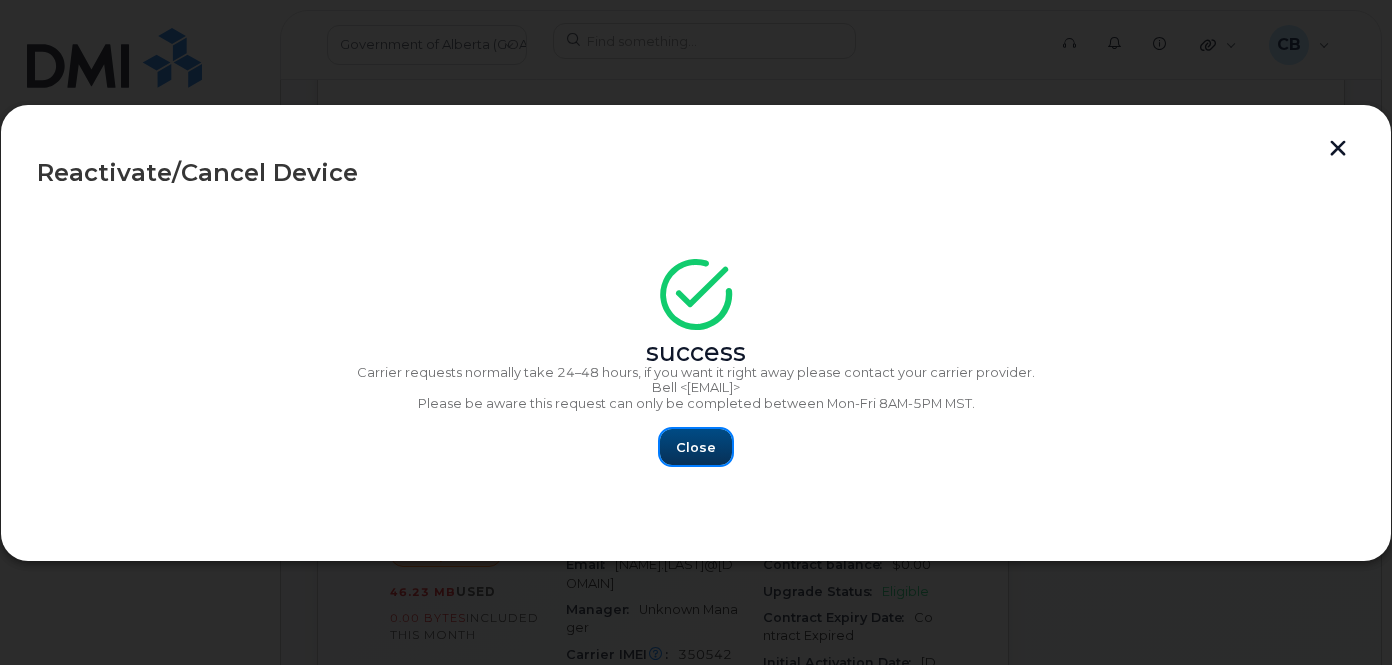 click on "Close" at bounding box center [696, 447] 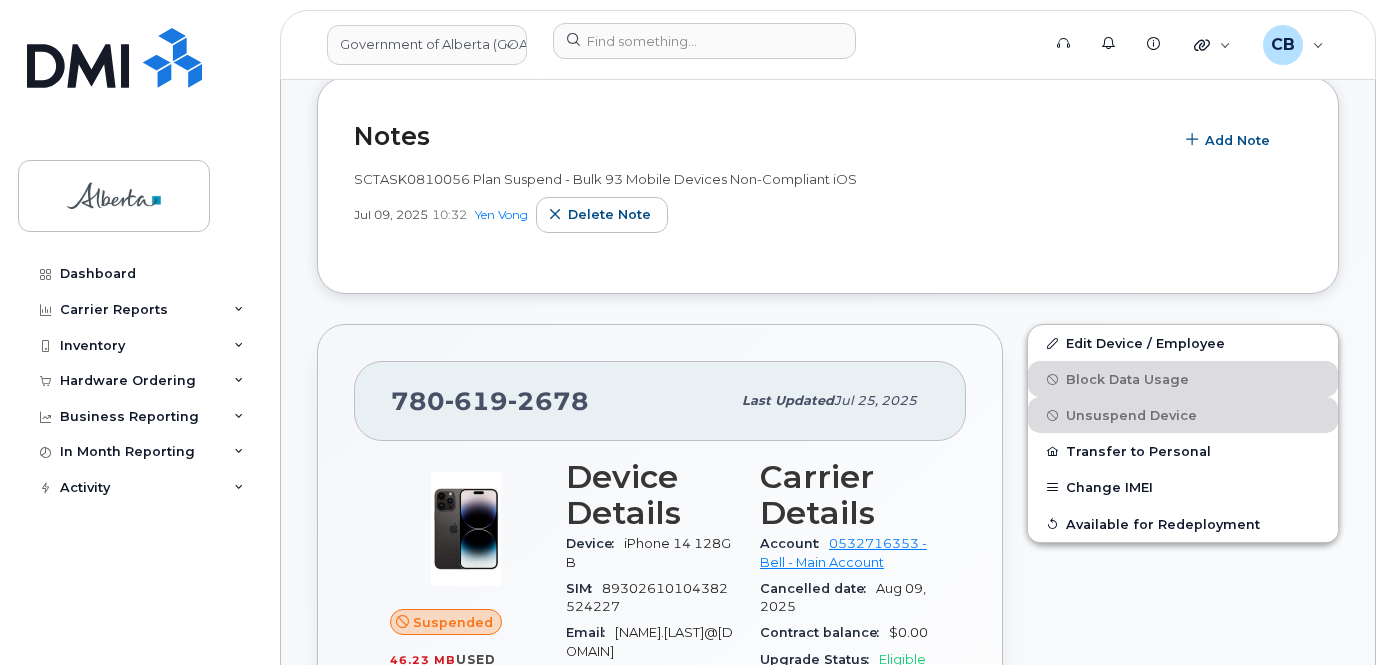 scroll, scrollTop: 200, scrollLeft: 0, axis: vertical 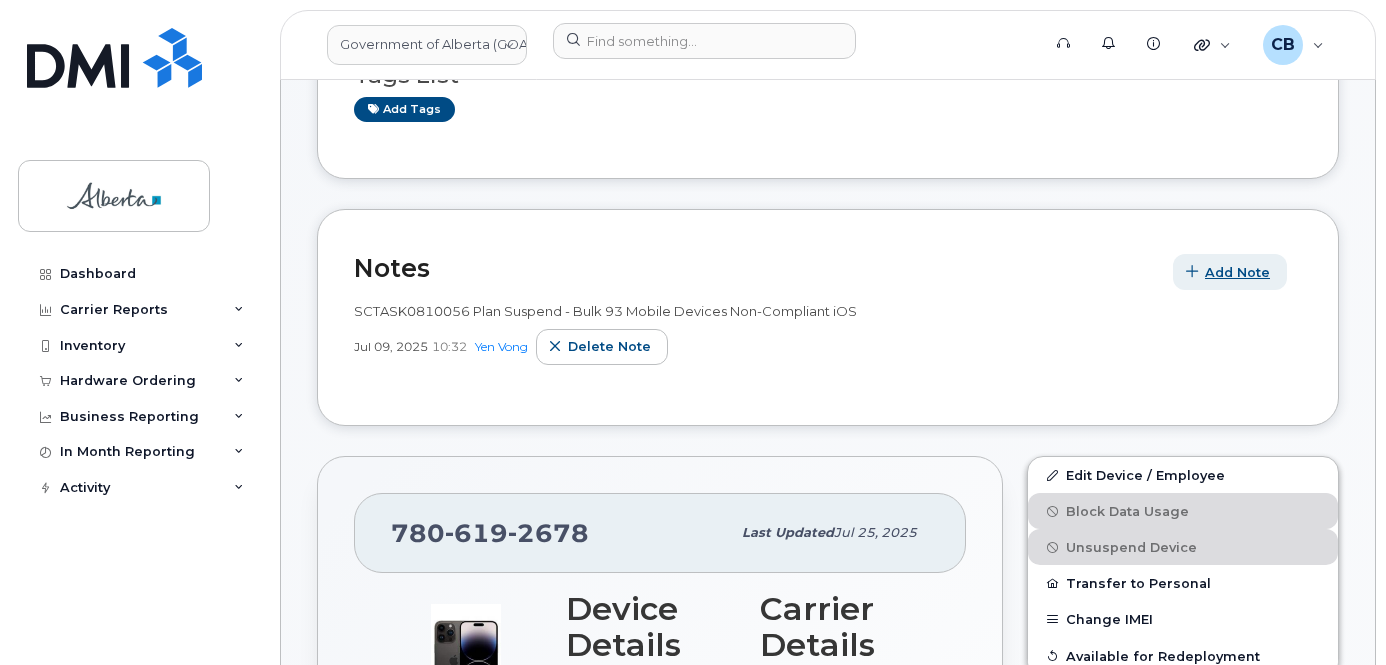 click on "Add Note" at bounding box center (1237, 272) 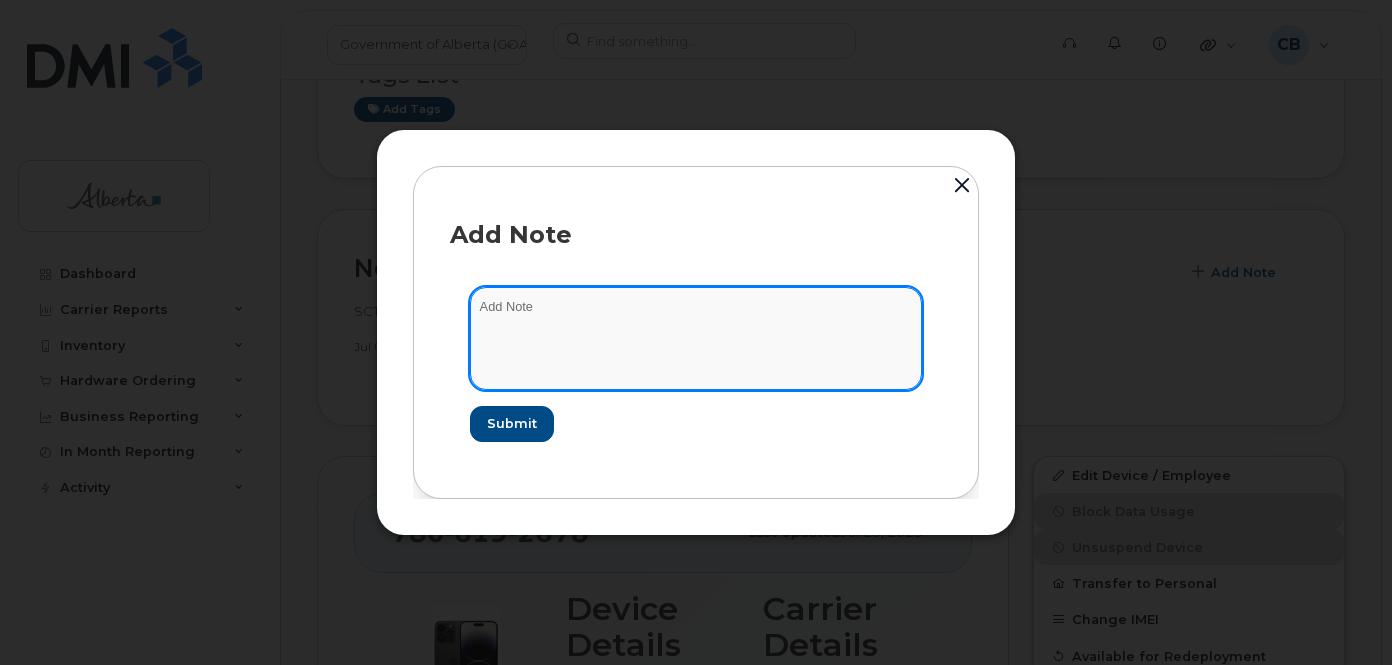 click at bounding box center [696, 338] 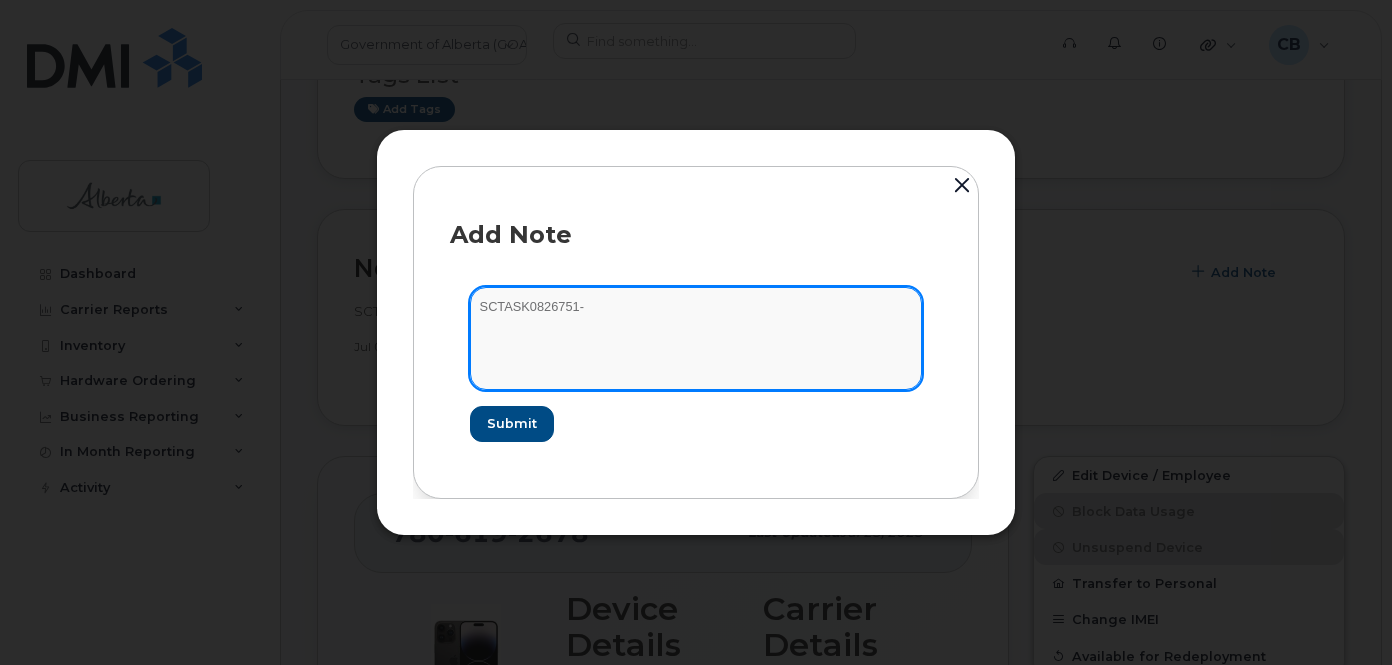 paste on "-Reactivated plan # name device IMEI s/n. Requested by..." 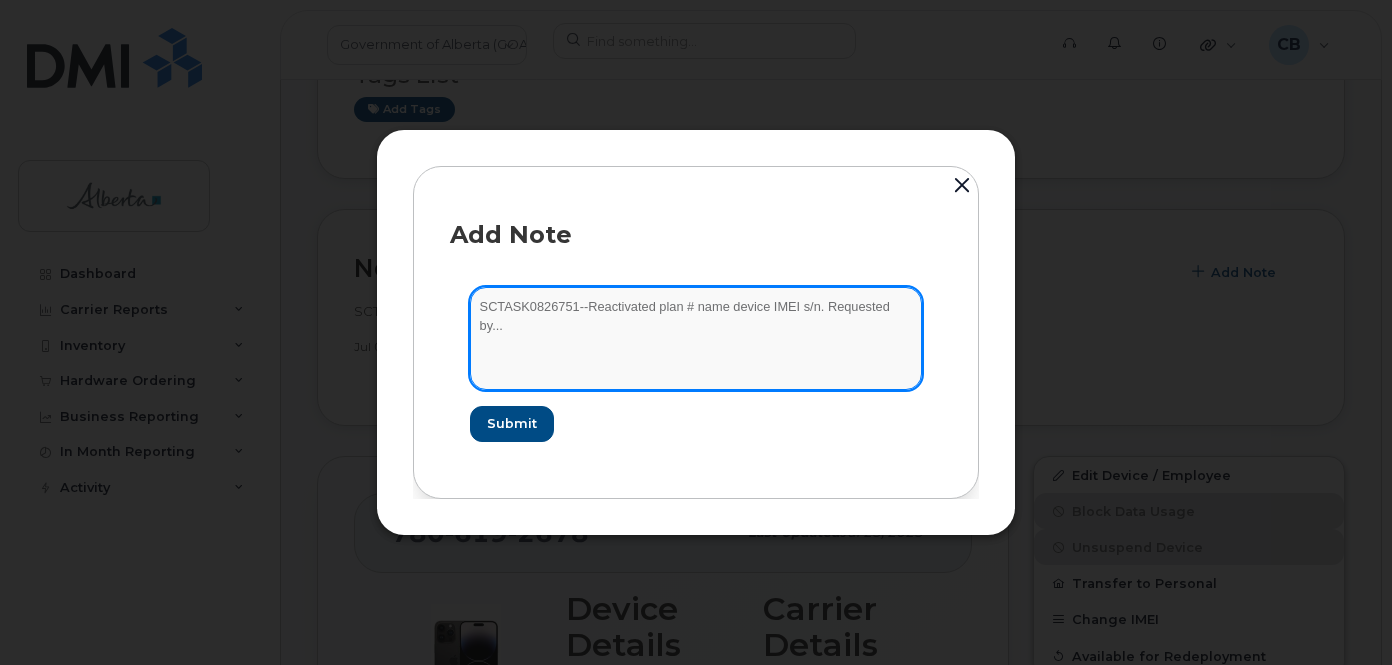 click on "SCTASK0826751--Reactivated plan # name device IMEI s/n. Requested by..." at bounding box center [696, 338] 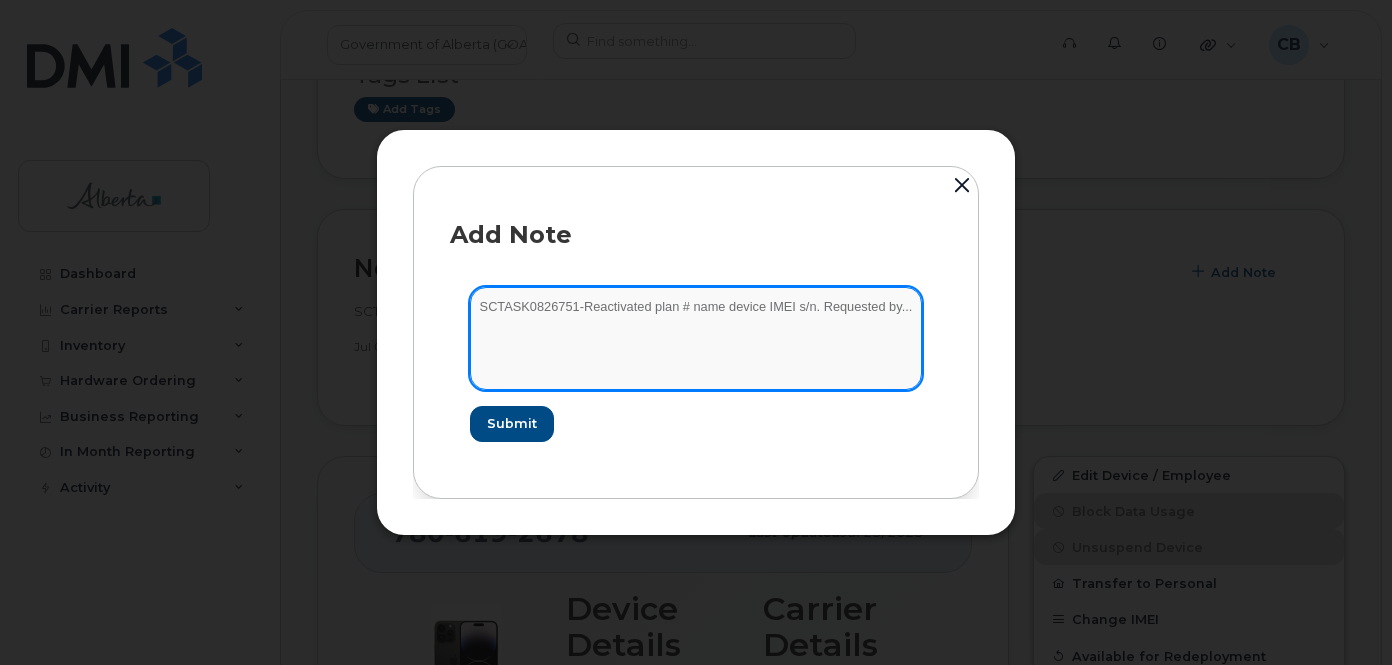click on "SCTASK0826751-Reactivated plan # name device IMEI s/n. Requested by..." at bounding box center [696, 338] 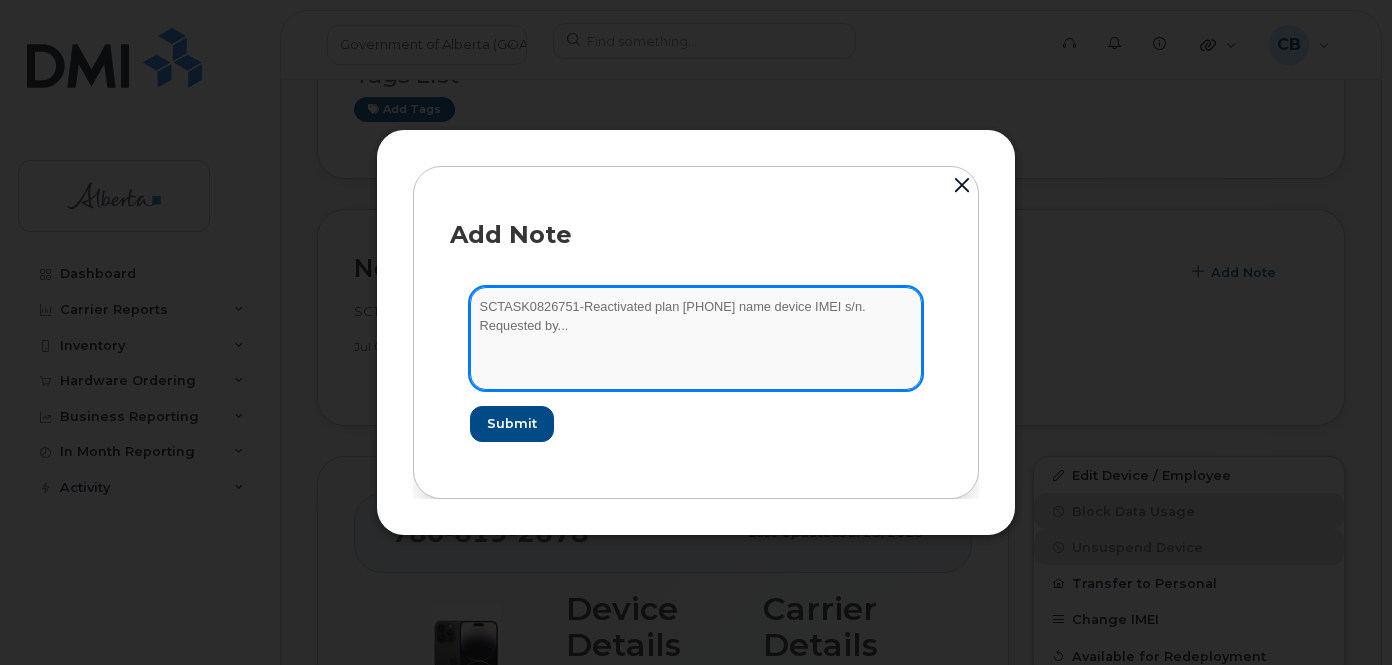 click on "SCTASK0826751-Reactivated plan [PHONE] name device IMEI s/n. Requested by..." at bounding box center [696, 338] 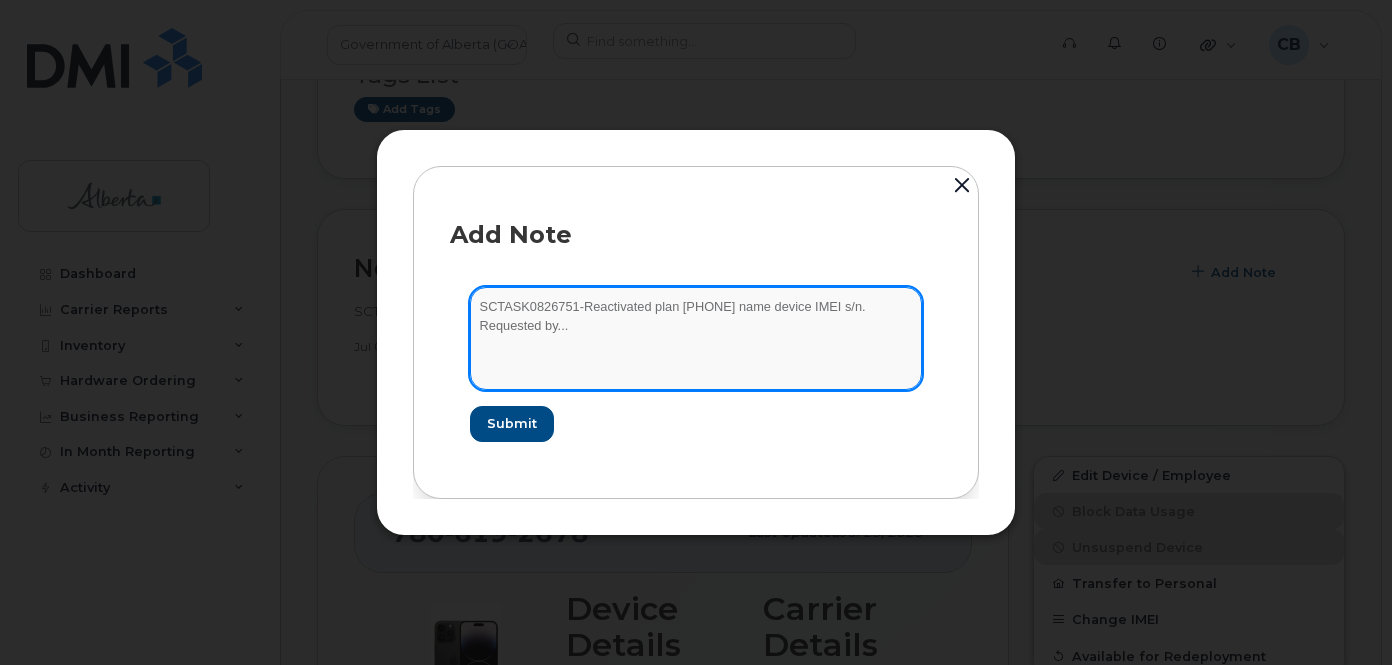 paste on "iPhone 14 128GB	350542609198152	CGY9K120CG" 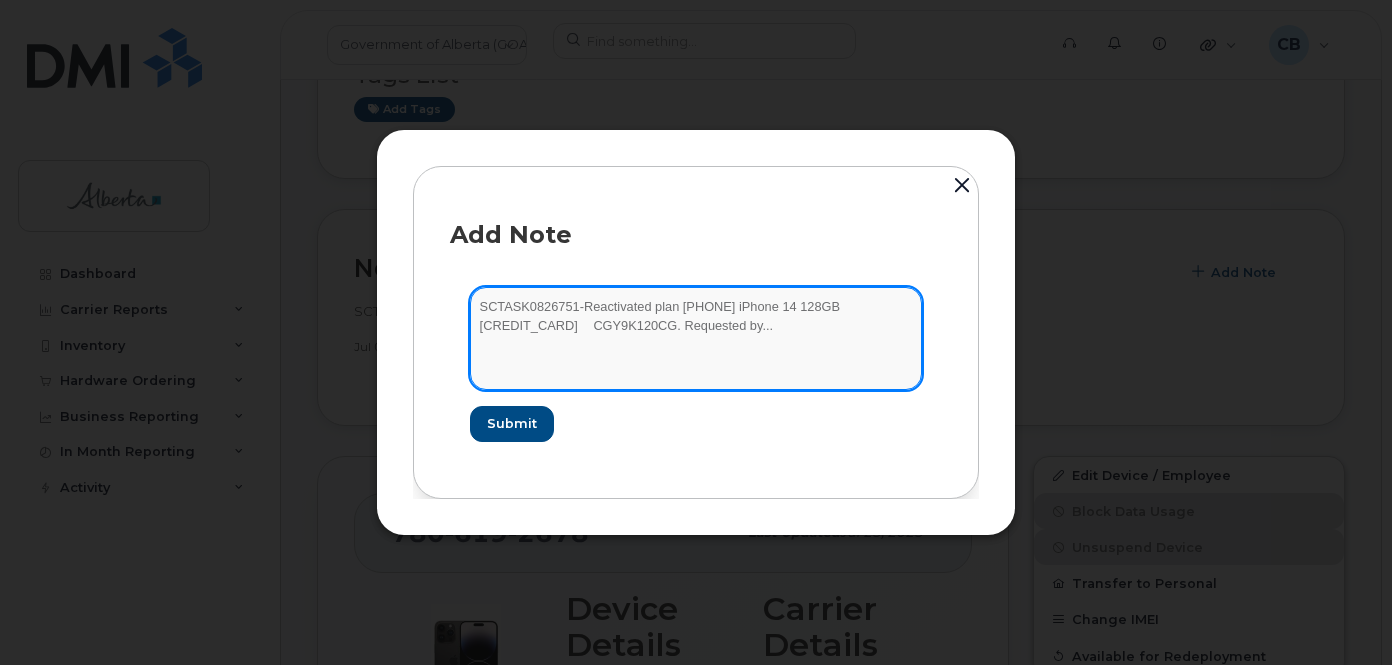 click on "SCTASK0826751-Reactivated plan [PHONE] iPhone 14 128GB	[CREDIT_CARD]	CGY9K120CG. Requested by..." at bounding box center (696, 338) 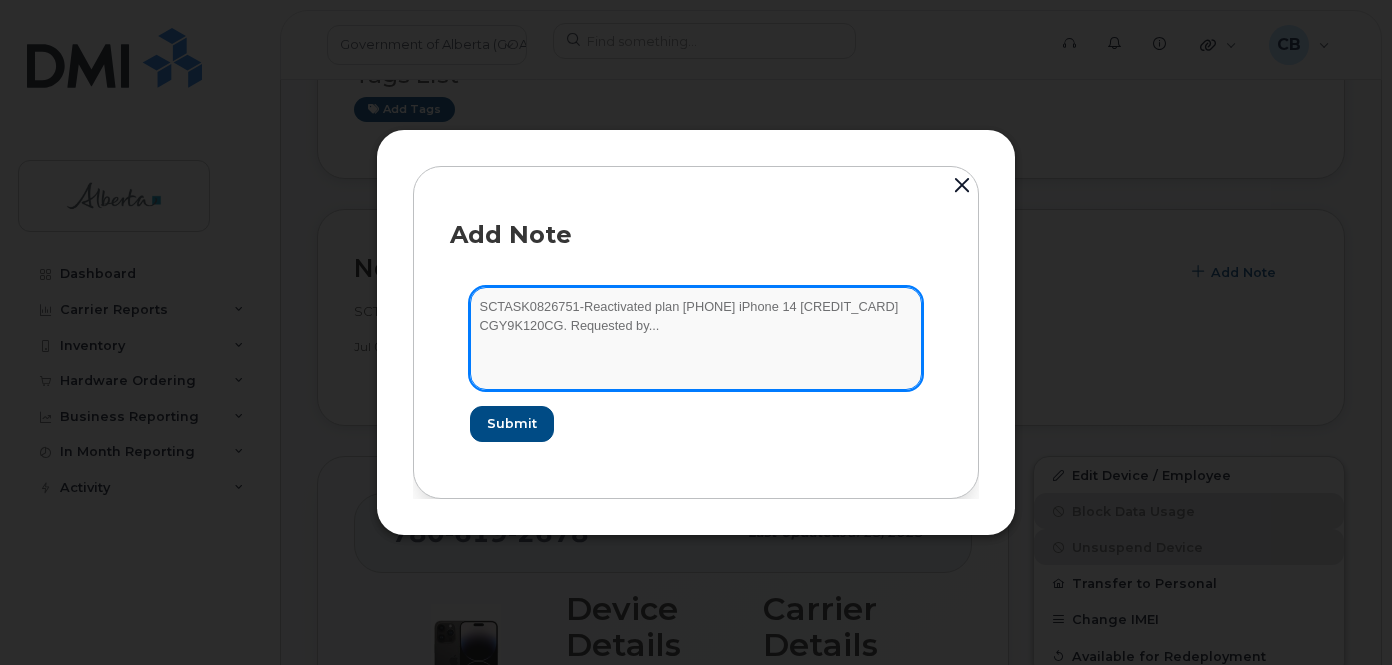 click on "SCTASK0826751-Reactivated plan [PHONE] iPhone 14 [CREDIT_CARD]	CGY9K120CG. Requested by..." at bounding box center [696, 338] 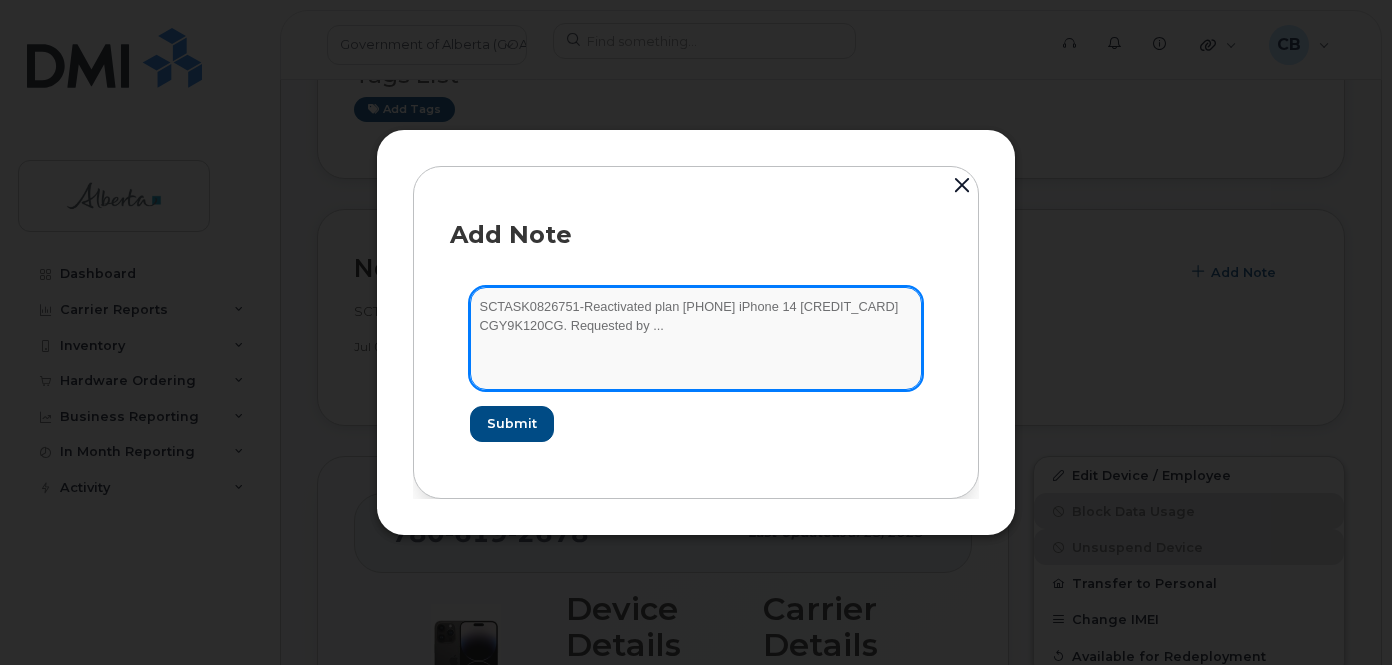 click on "SCTASK0826751-Reactivated plan [PHONE] iPhone 14 [CREDIT_CARD] CGY9K120CG. Requested by ..." at bounding box center (696, 338) 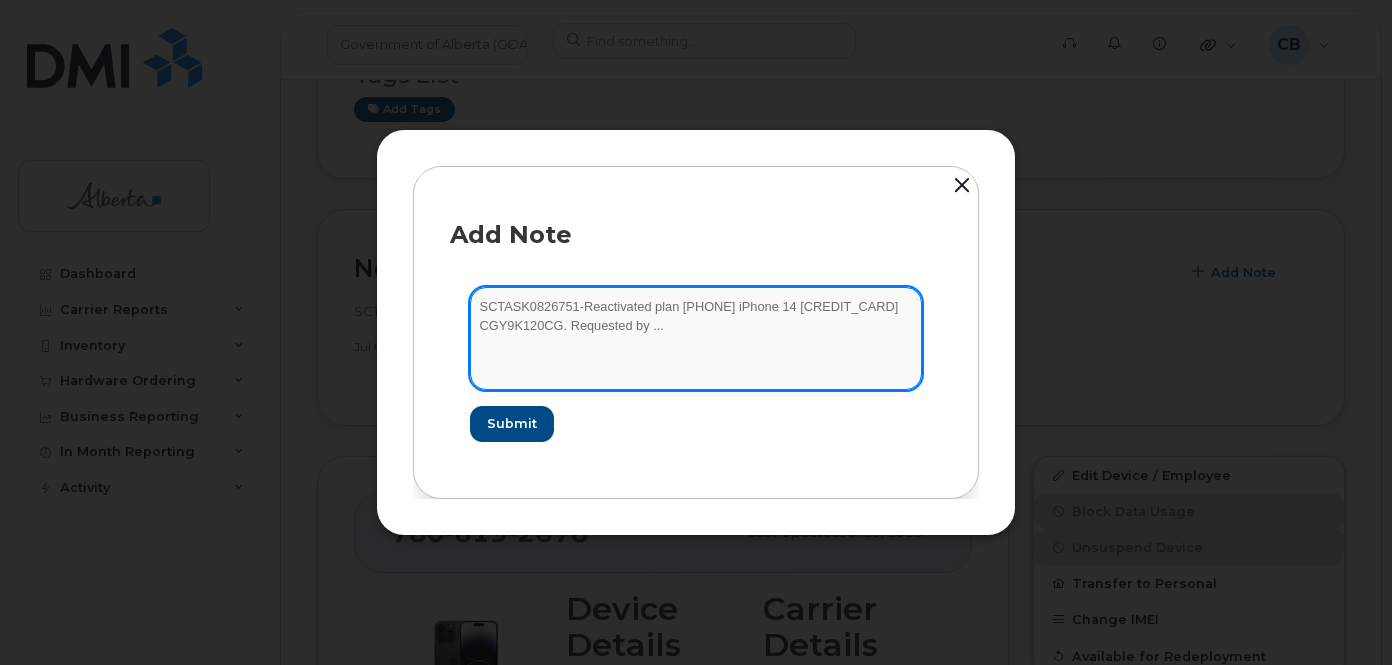 drag, startPoint x: 648, startPoint y: 329, endPoint x: 637, endPoint y: 331, distance: 11.18034 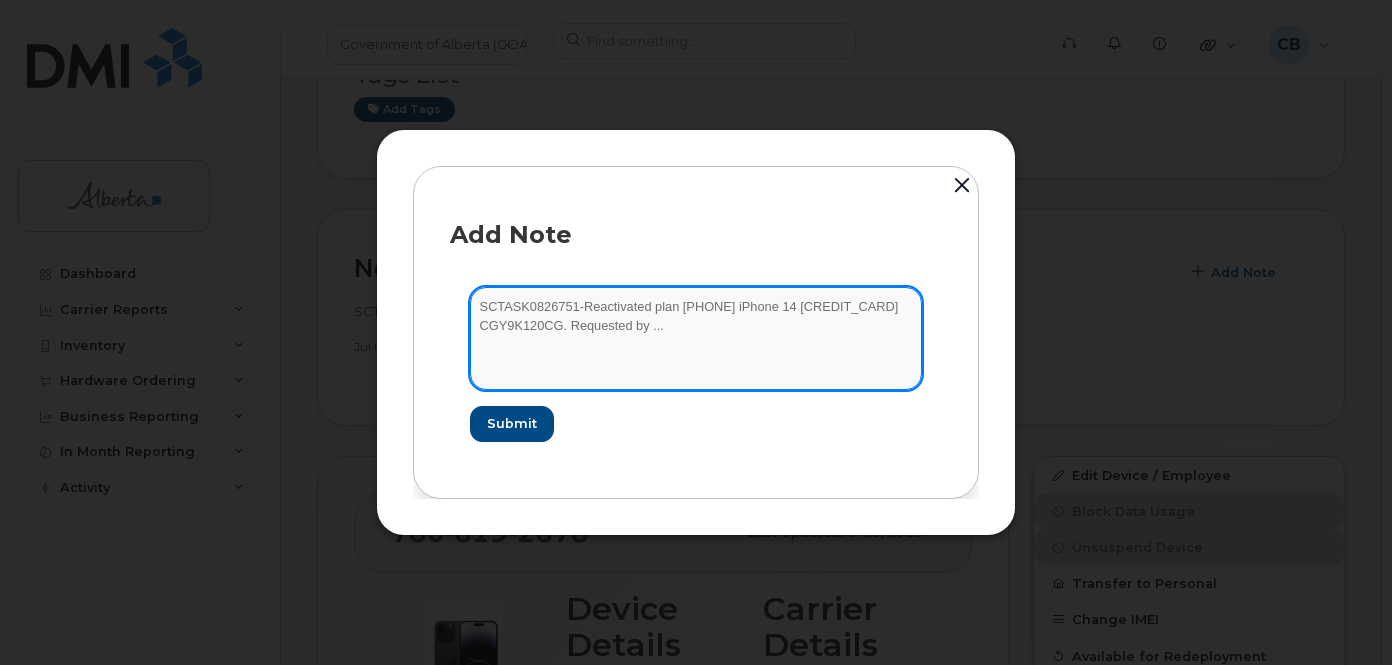 click on "SCTASK0826751-Reactivated plan [PHONE] iPhone 14 [CREDIT_CARD] CGY9K120CG. Requested by ..." at bounding box center [696, 338] 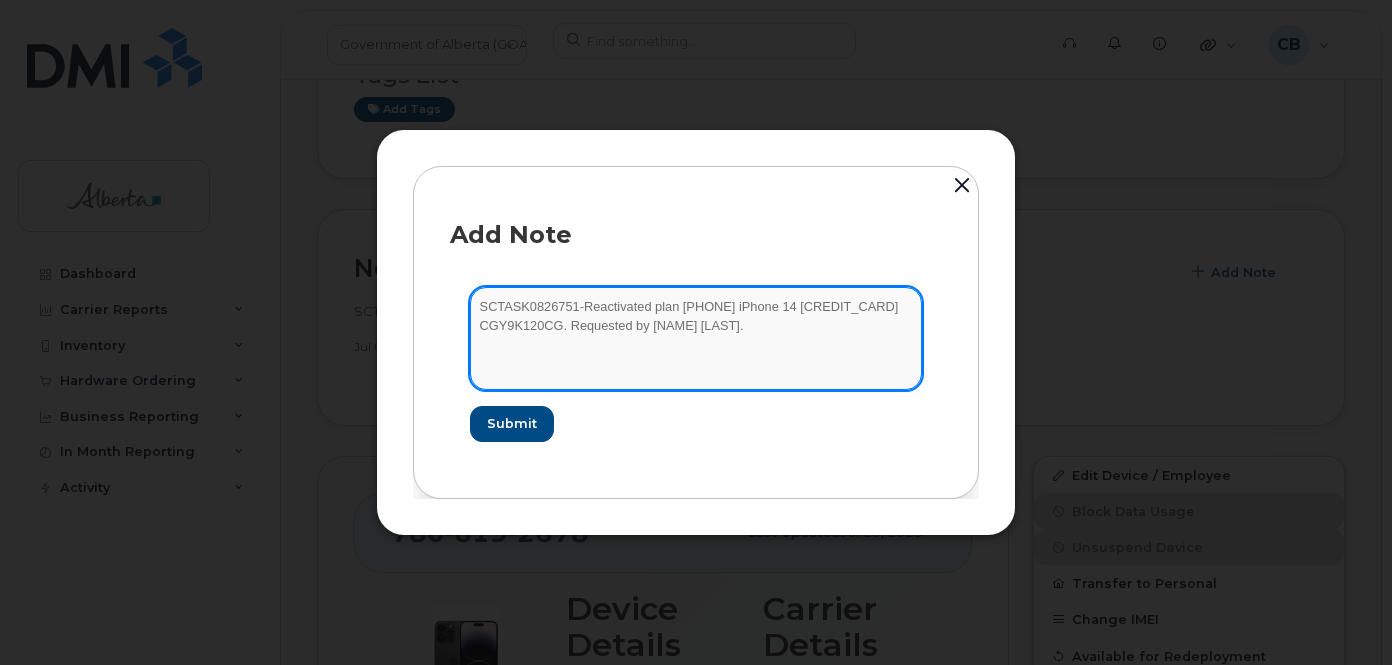 click on "SCTASK0826751-Reactivated plan [PHONE] iPhone 14 [CREDIT_CARD] CGY9K120CG. Requested by [NAME] [LAST]." at bounding box center (696, 338) 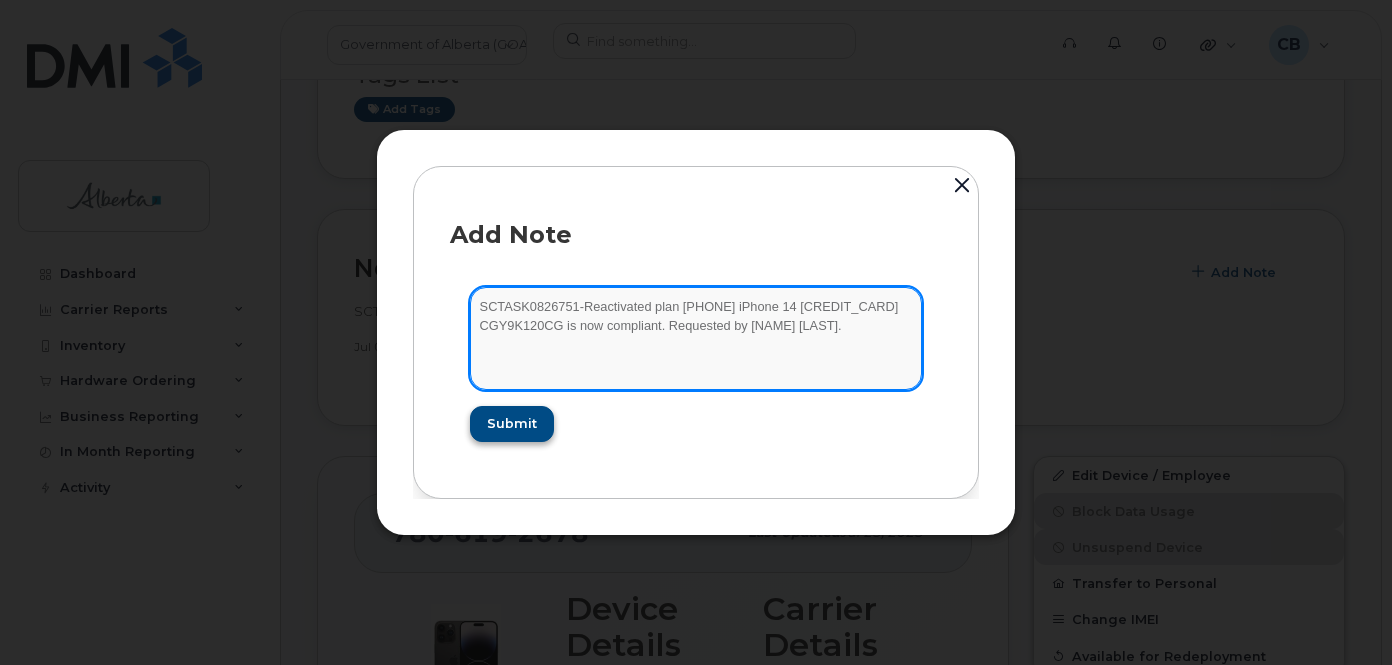 type on "SCTASK0826751-Reactivated plan [PHONE] iPhone 14 [CREDIT_CARD] CGY9K120CG is now compliant. Requested by [NAME] [LAST]." 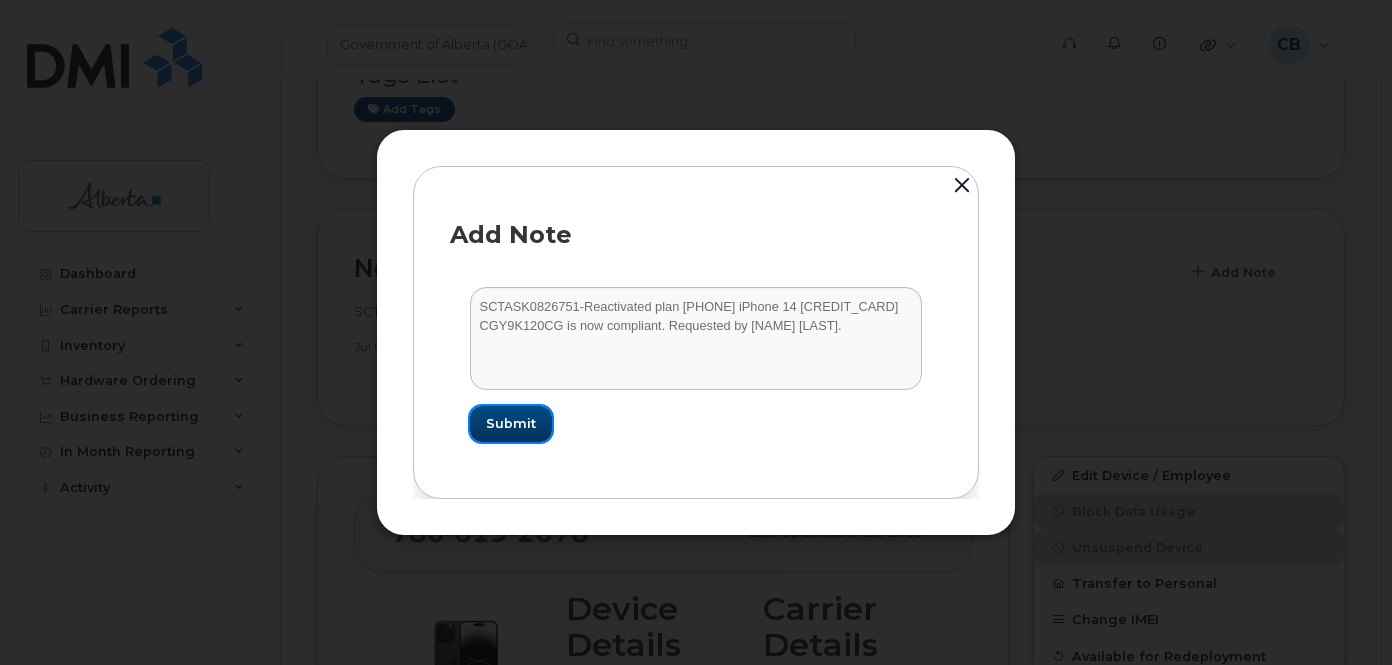 click on "Submit" at bounding box center [511, 423] 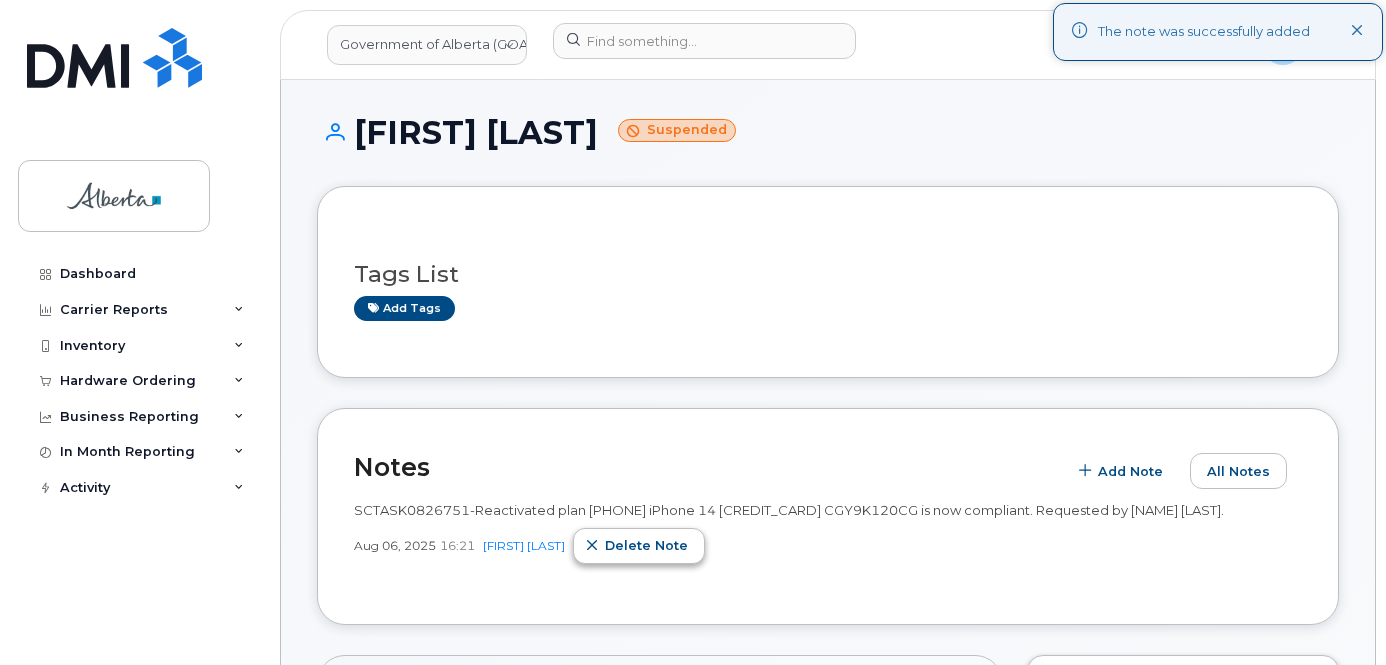 scroll, scrollTop: 0, scrollLeft: 0, axis: both 